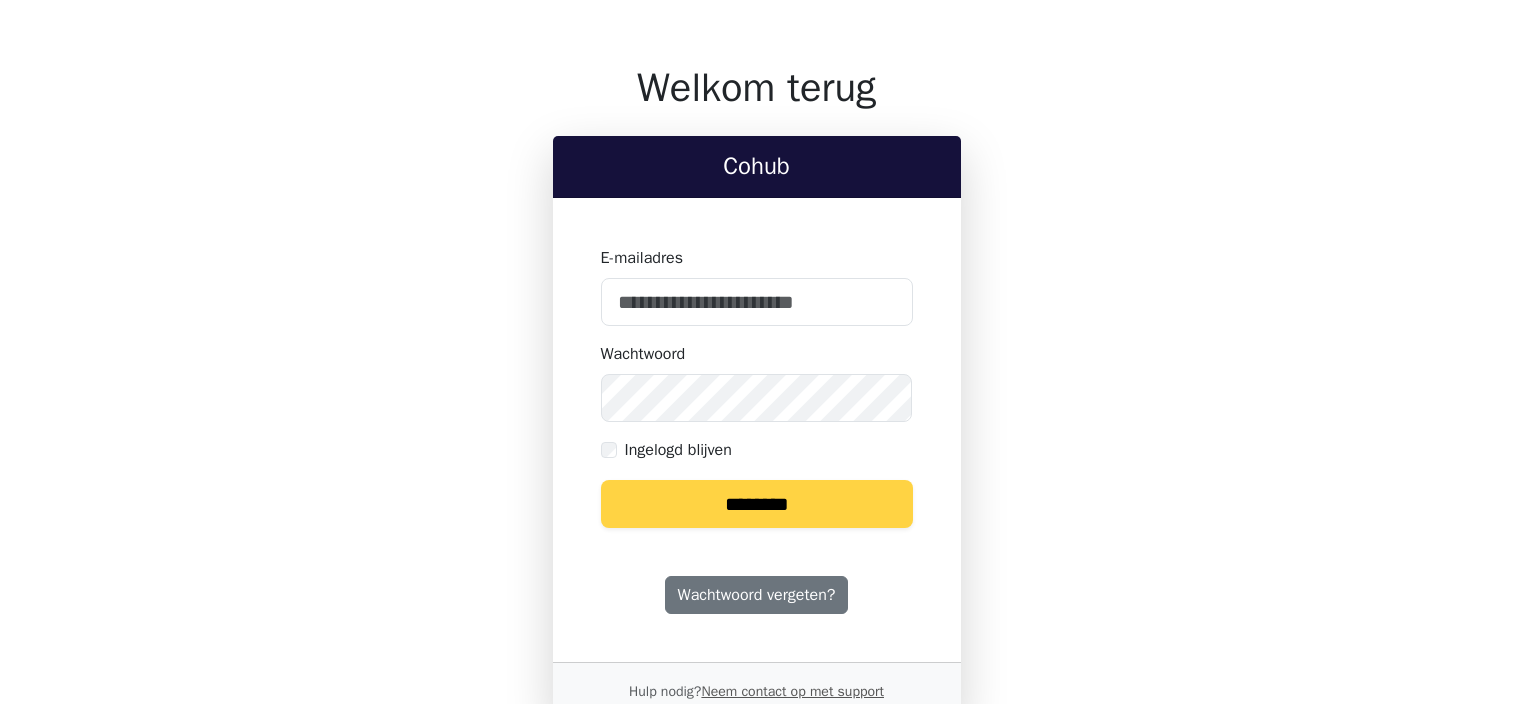 scroll, scrollTop: 0, scrollLeft: 0, axis: both 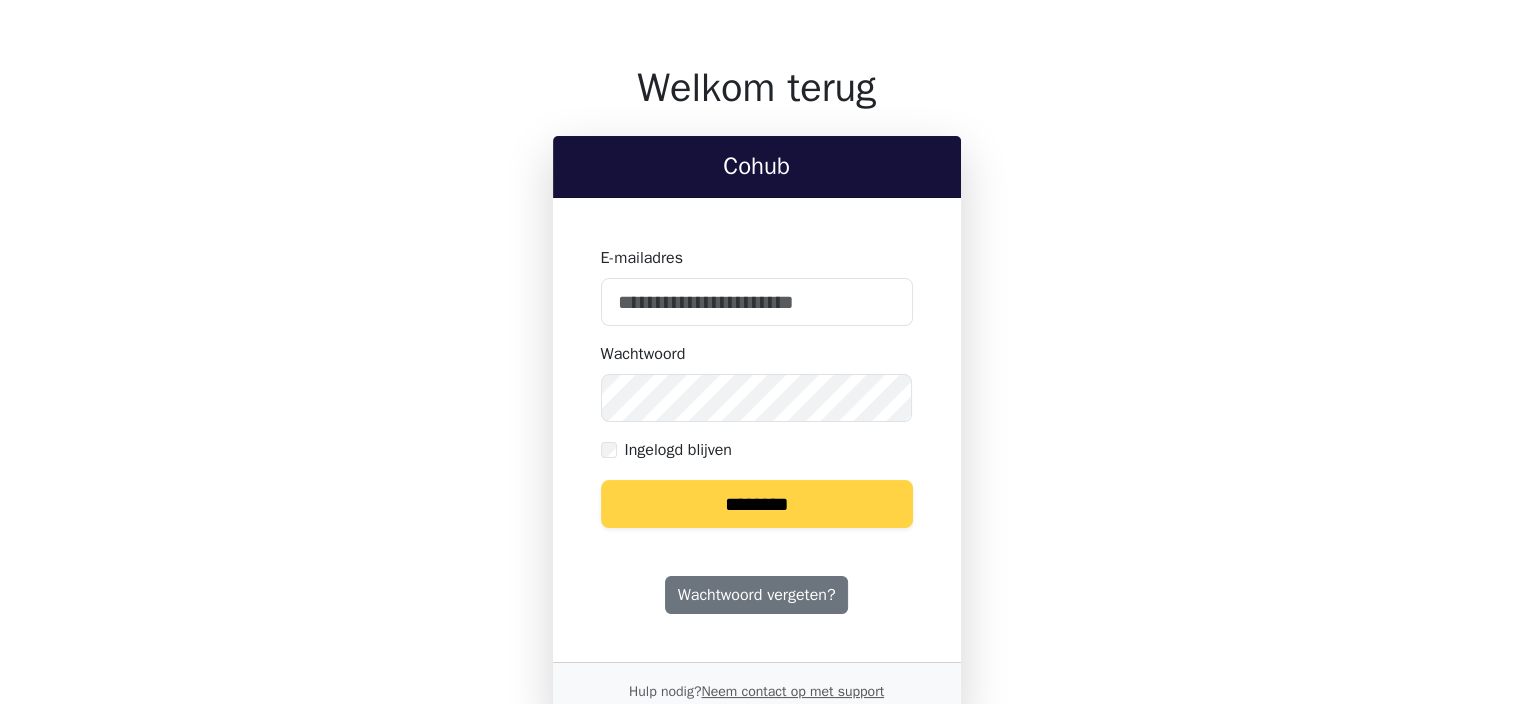 type on "**********" 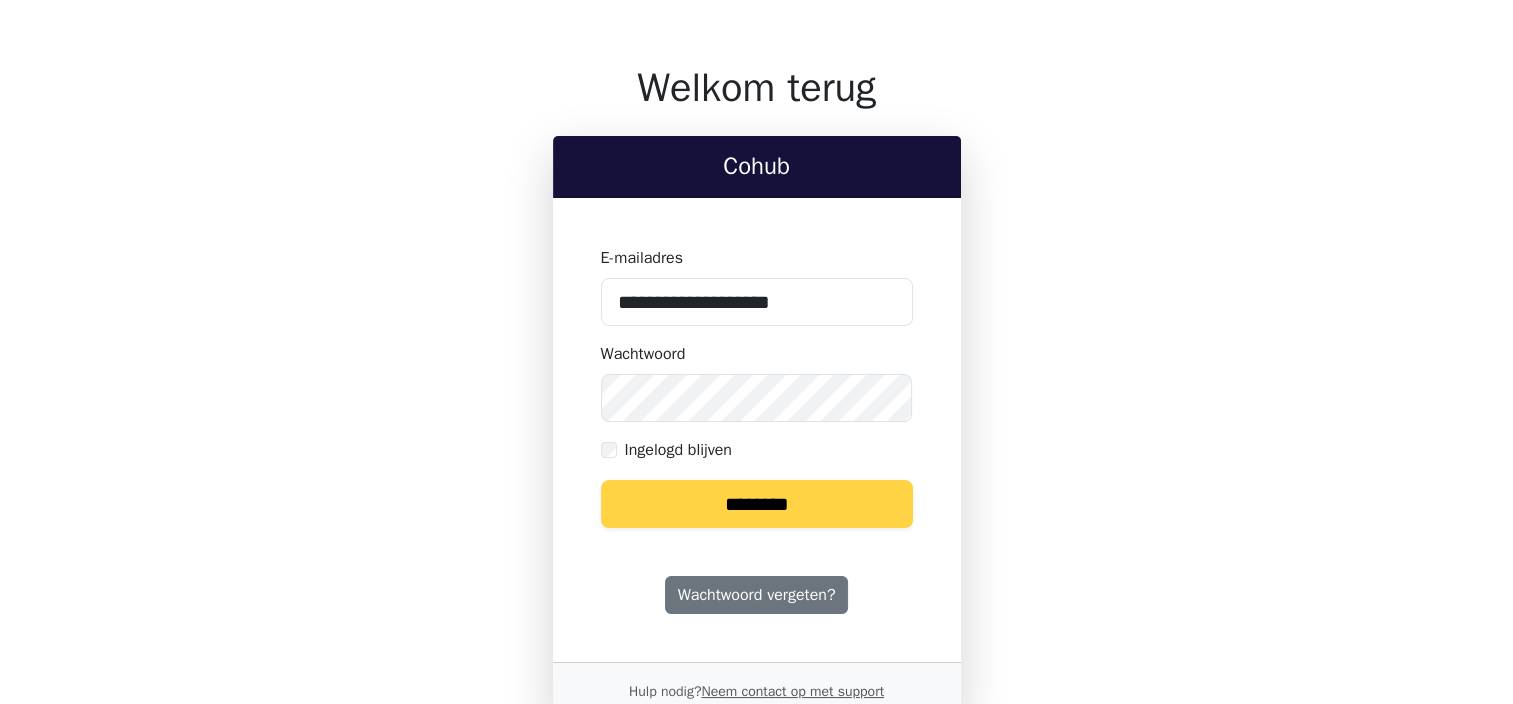 click on "********" at bounding box center [757, 504] 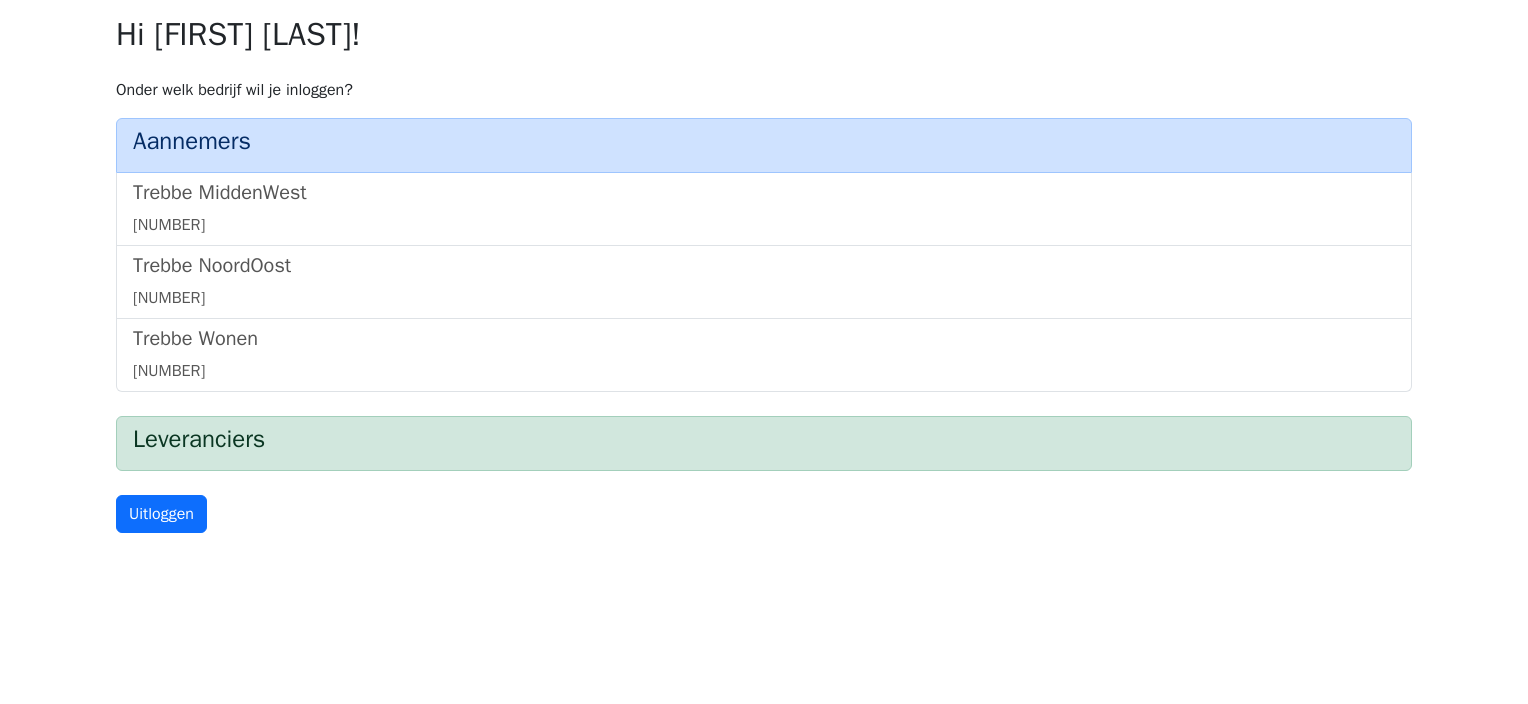 scroll, scrollTop: 0, scrollLeft: 0, axis: both 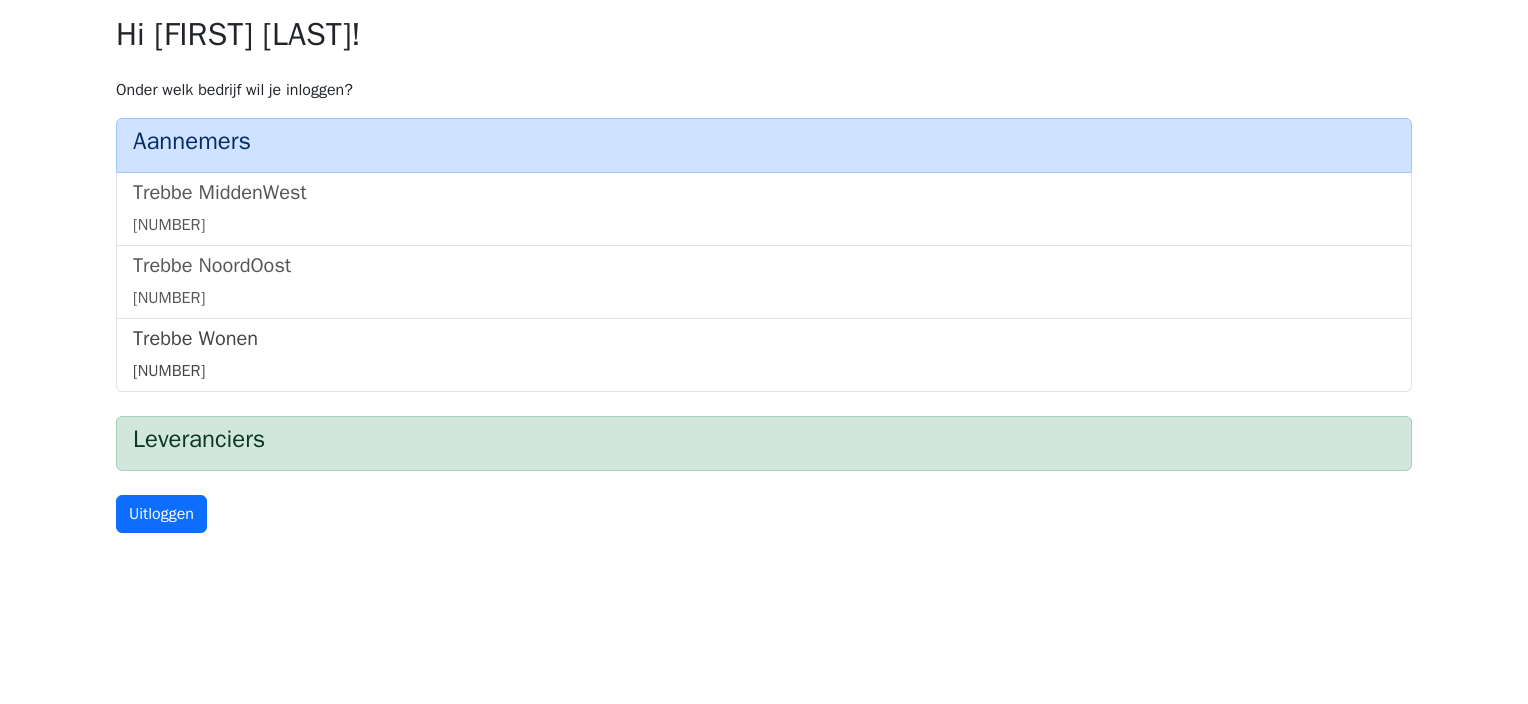 click on "Trebbe Wonen" at bounding box center [764, 339] 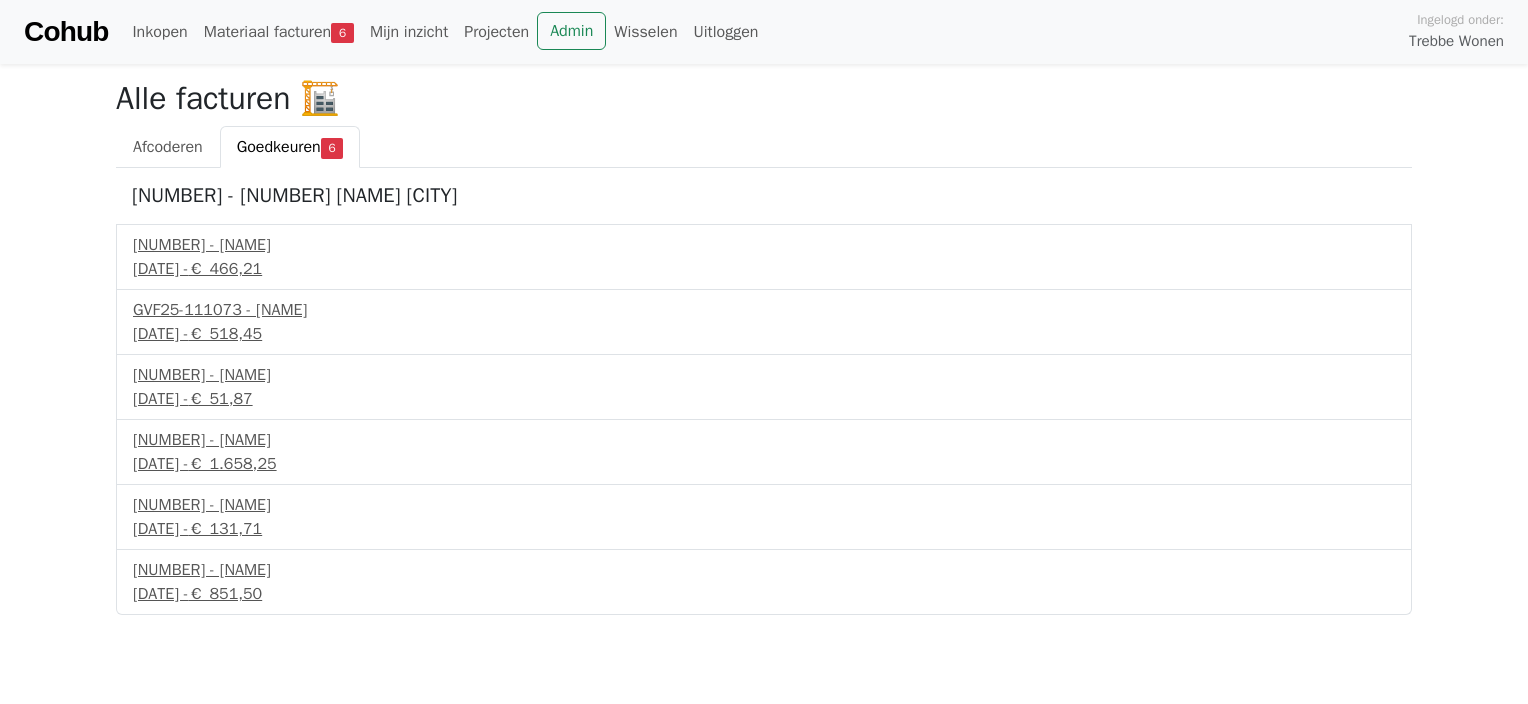 scroll, scrollTop: 0, scrollLeft: 0, axis: both 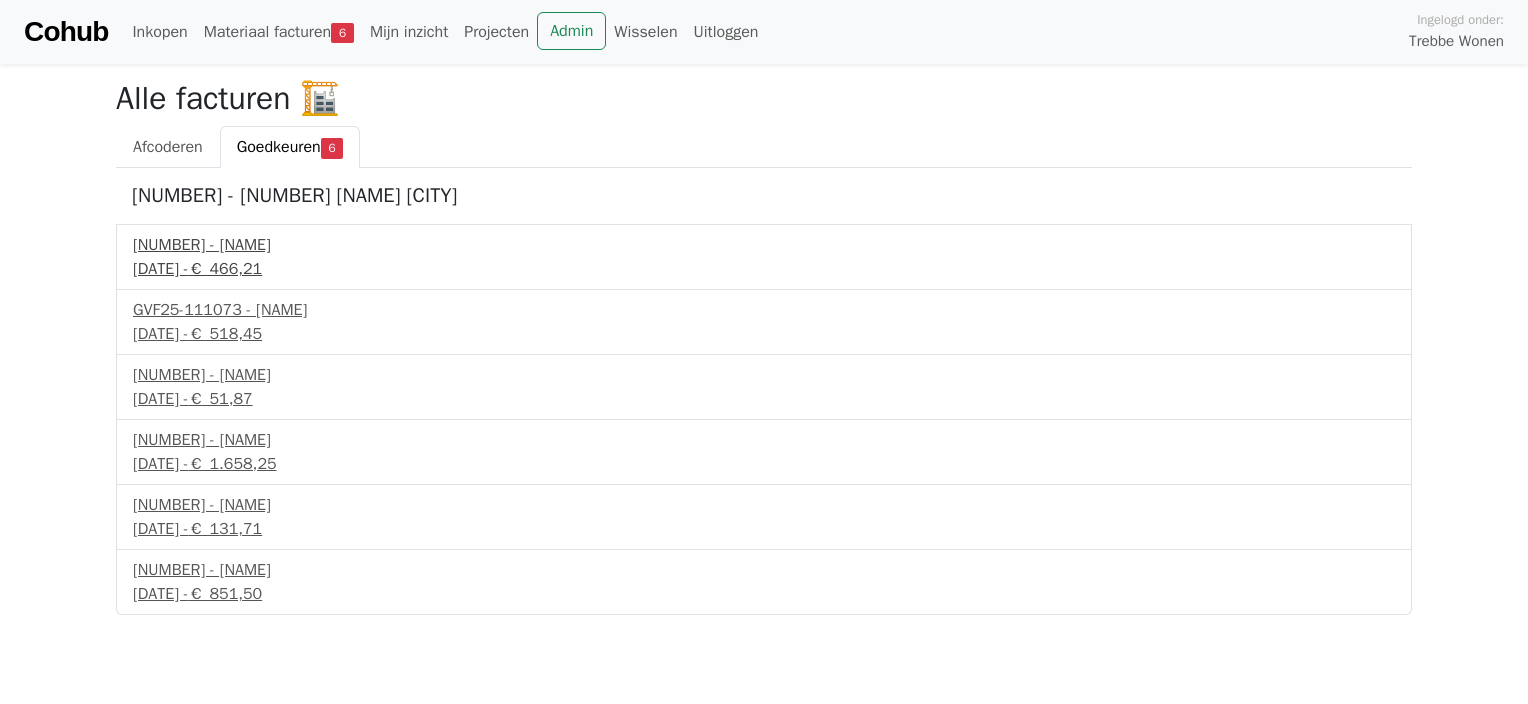 click on "€ 466,21" at bounding box center [226, 269] 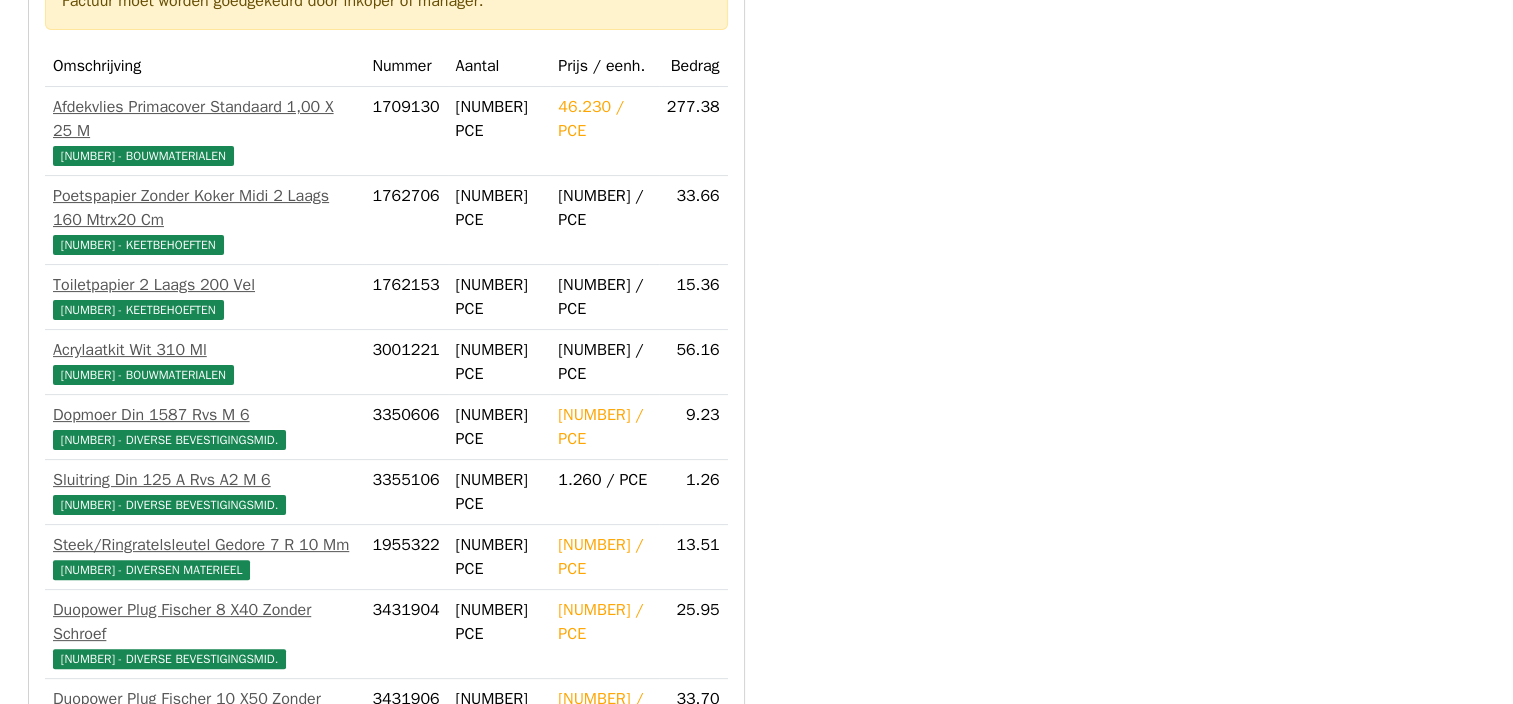 scroll, scrollTop: 700, scrollLeft: 0, axis: vertical 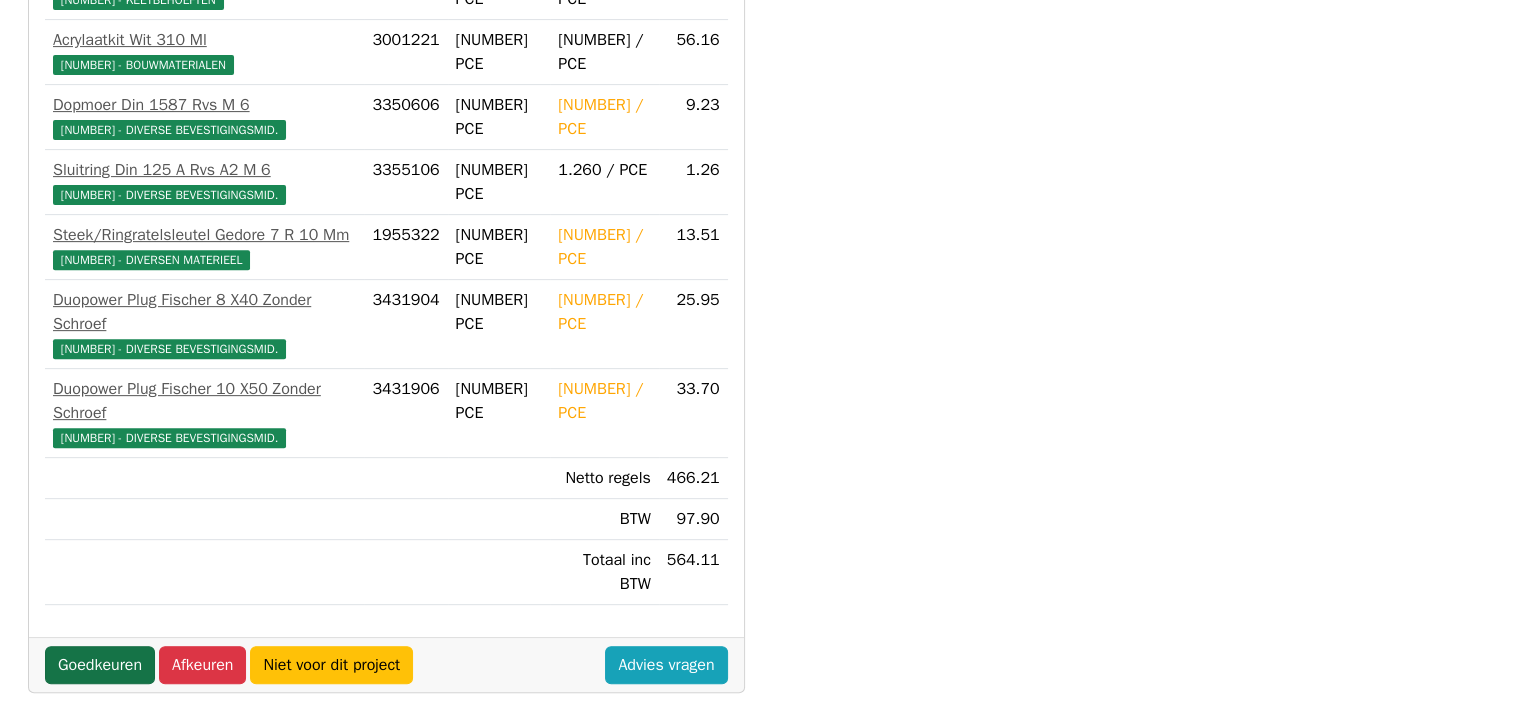 click on "Goedkeuren" at bounding box center (100, 593) 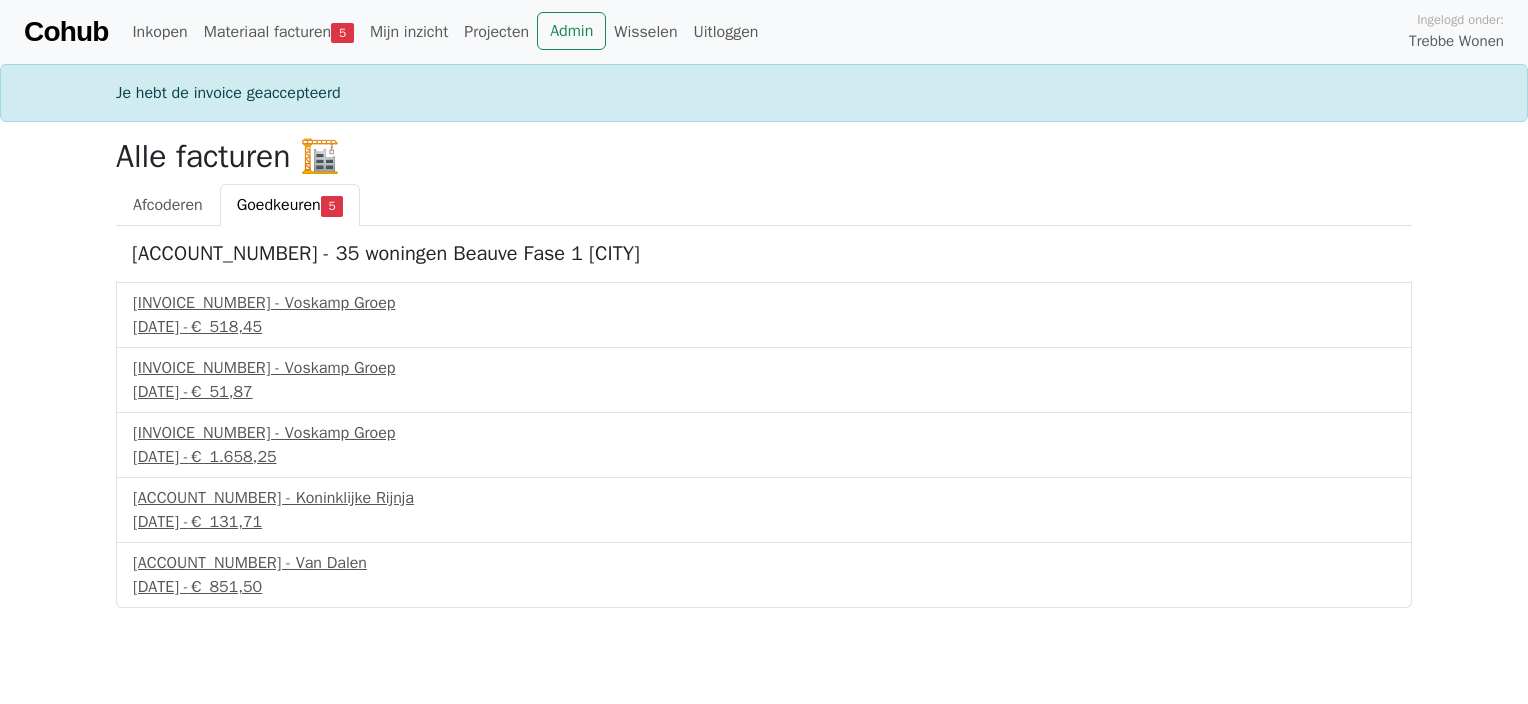 scroll, scrollTop: 0, scrollLeft: 0, axis: both 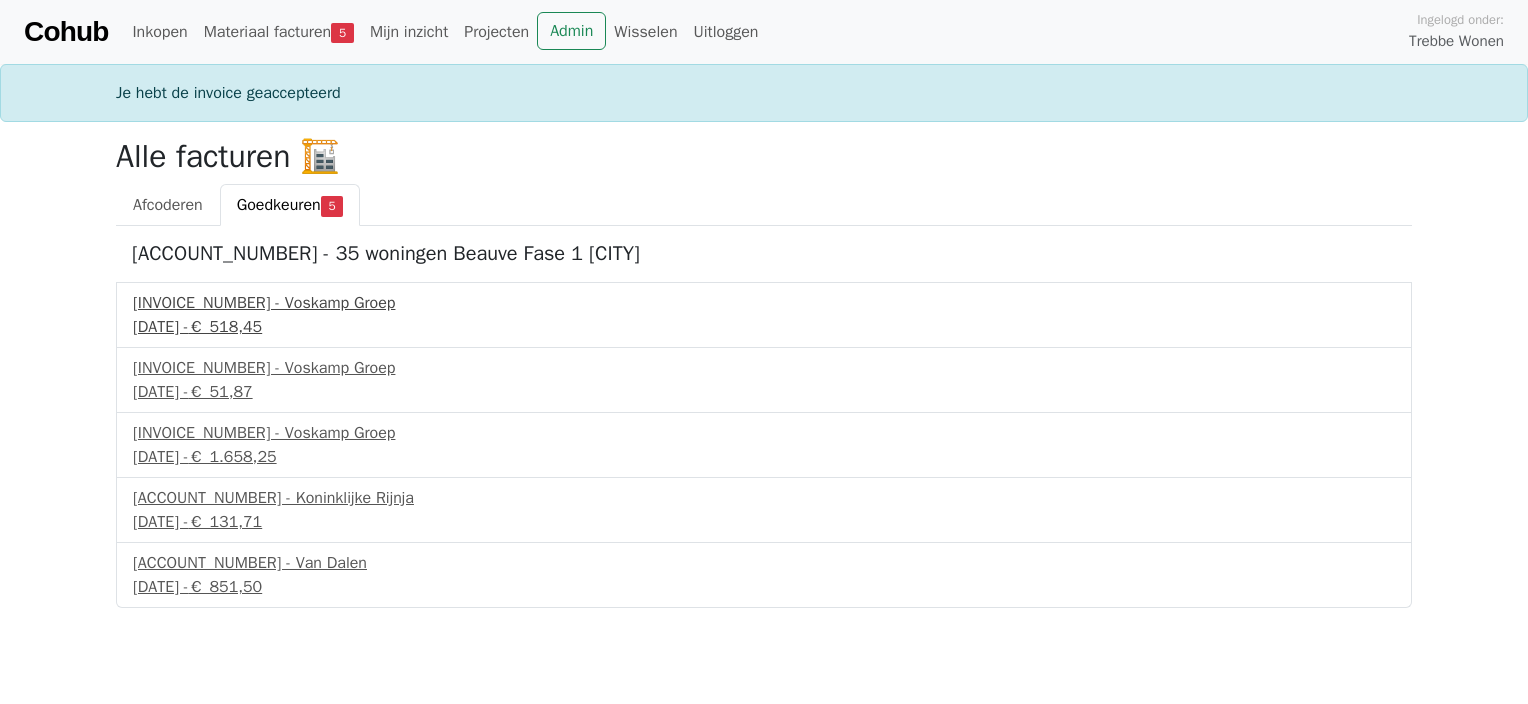click on "[INVOICE_NUMBER] - Voskamp Groep" at bounding box center [764, 303] 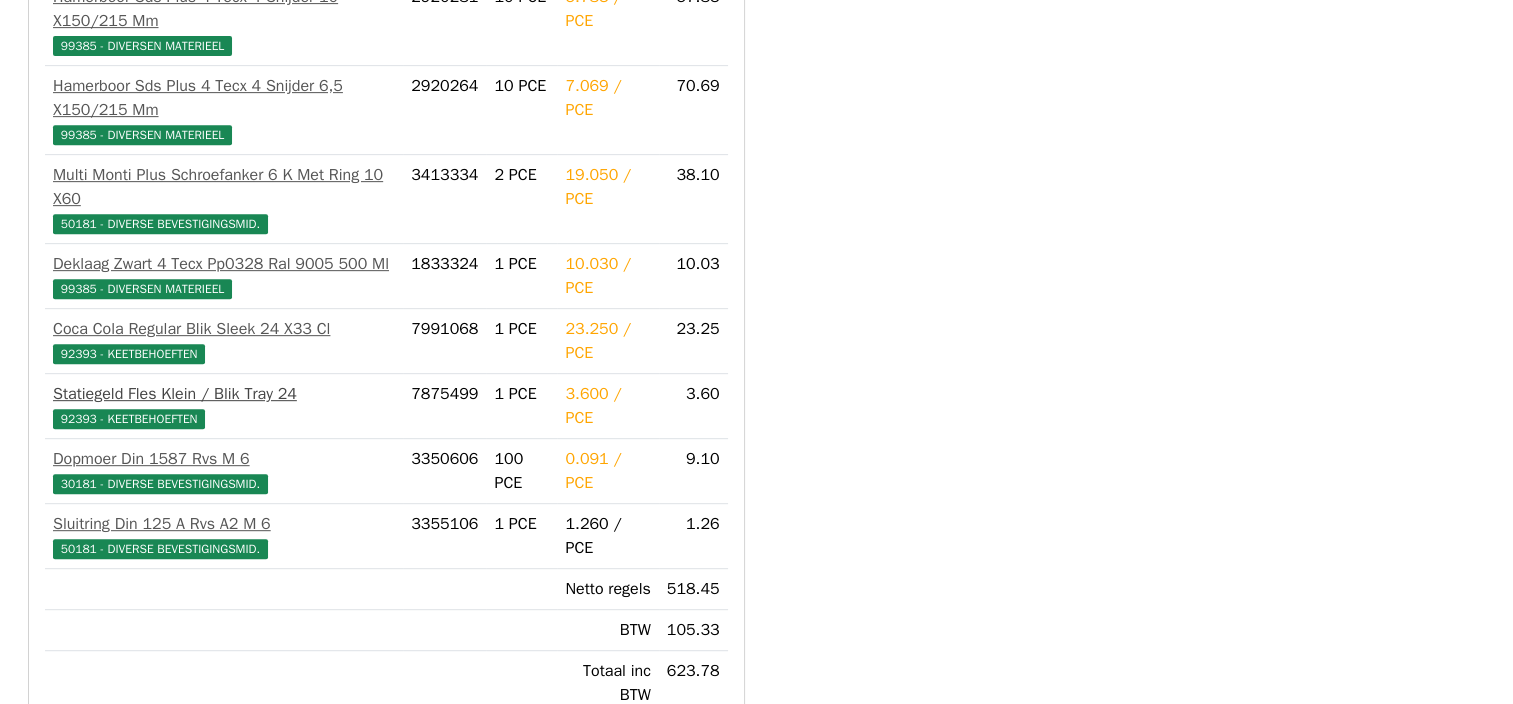 scroll, scrollTop: 1000, scrollLeft: 0, axis: vertical 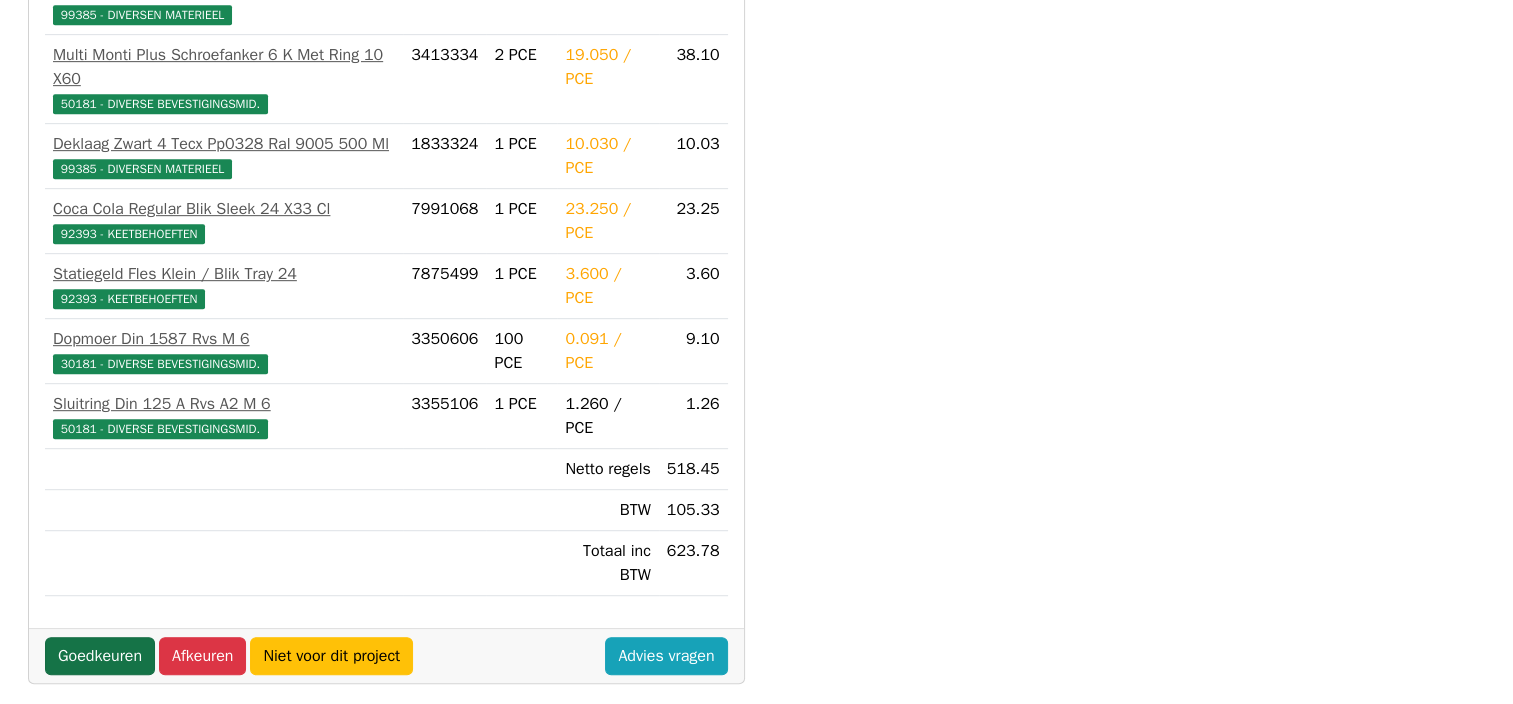 click on "Goedkeuren" at bounding box center (100, 632) 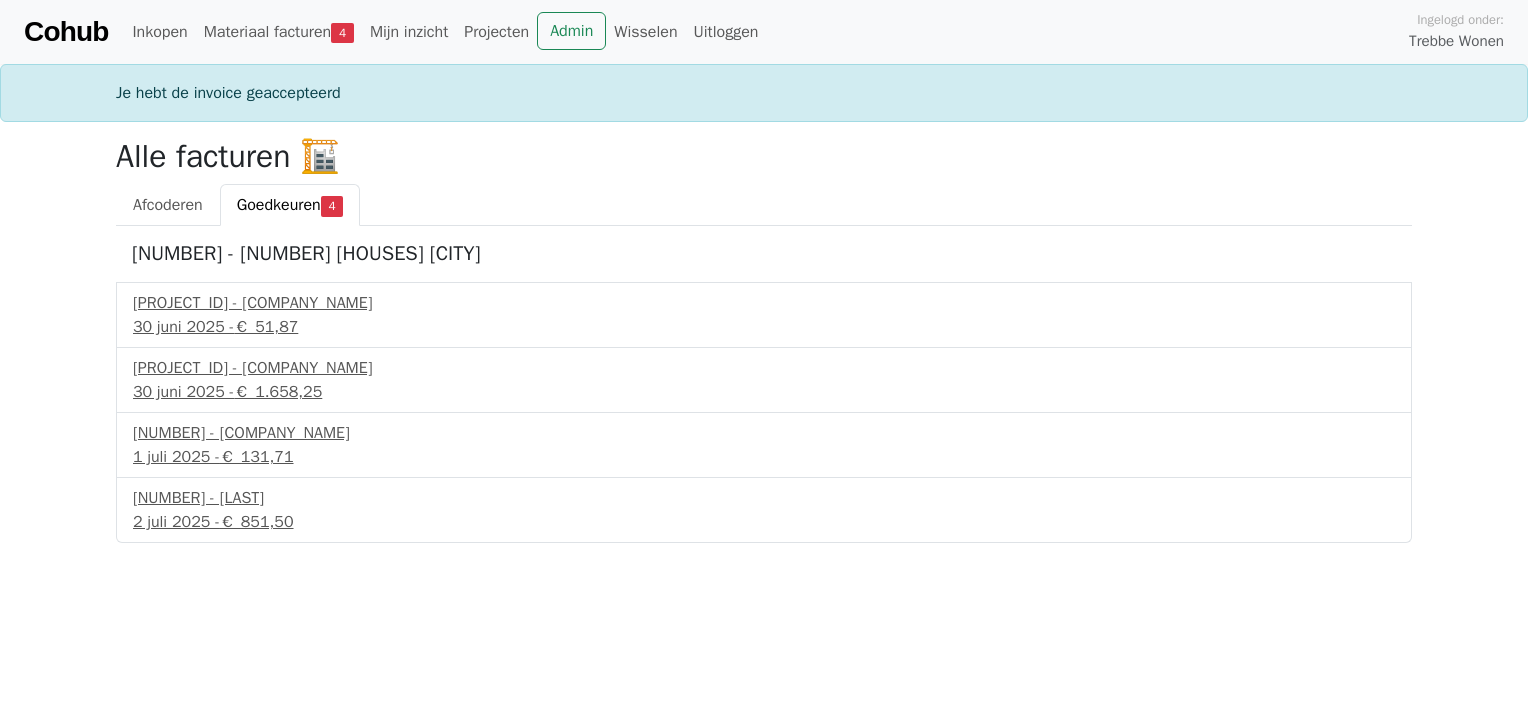 scroll, scrollTop: 0, scrollLeft: 0, axis: both 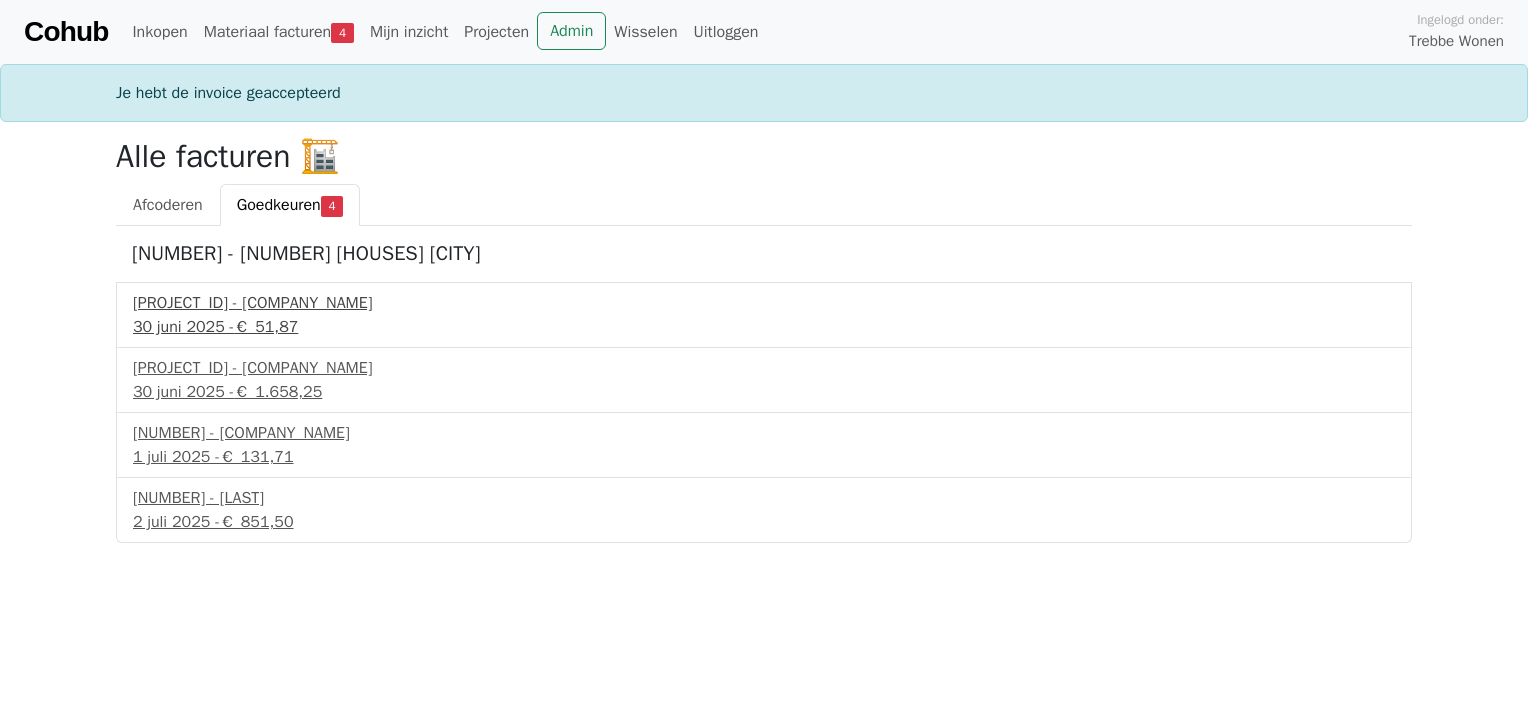 click on "[INVOICE_NUMBER] - Voskamp Groep" at bounding box center (764, 303) 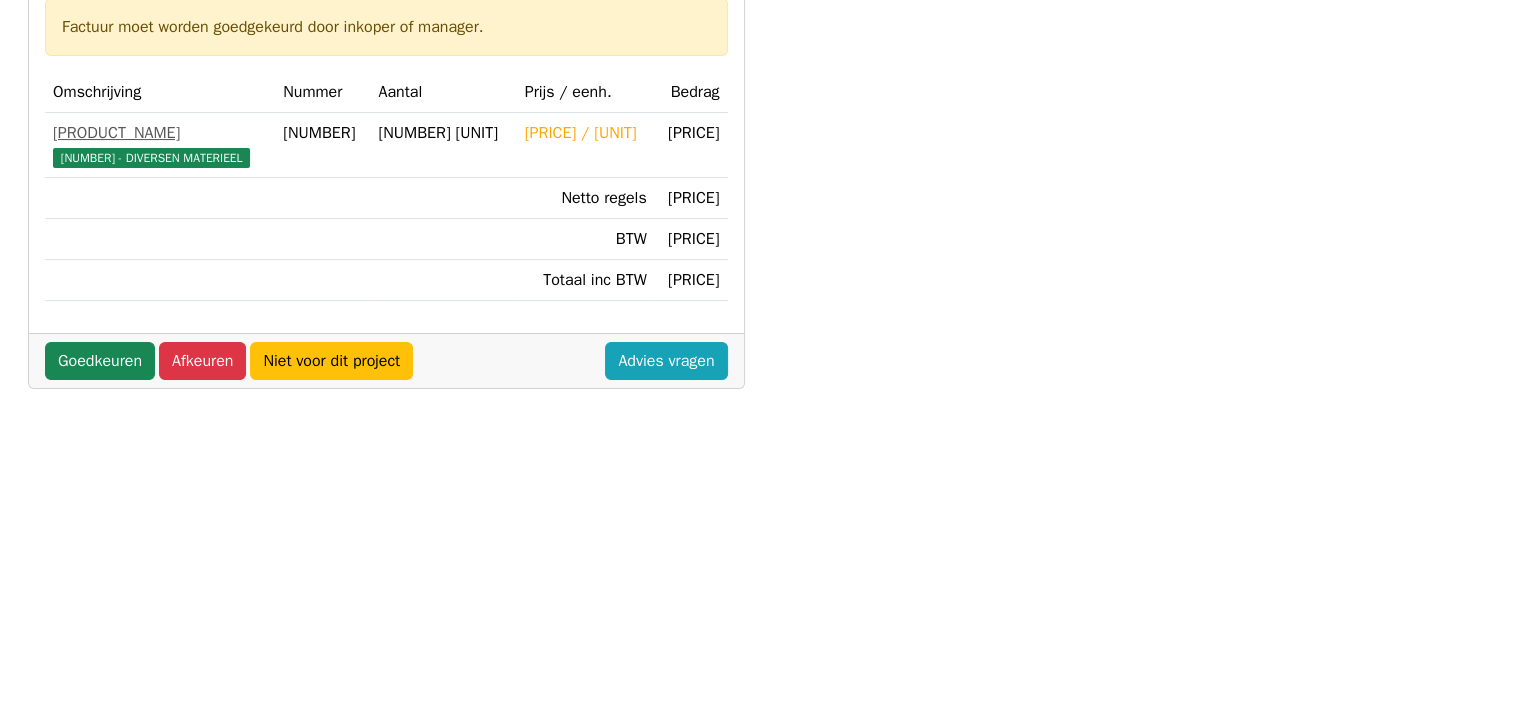 scroll, scrollTop: 400, scrollLeft: 0, axis: vertical 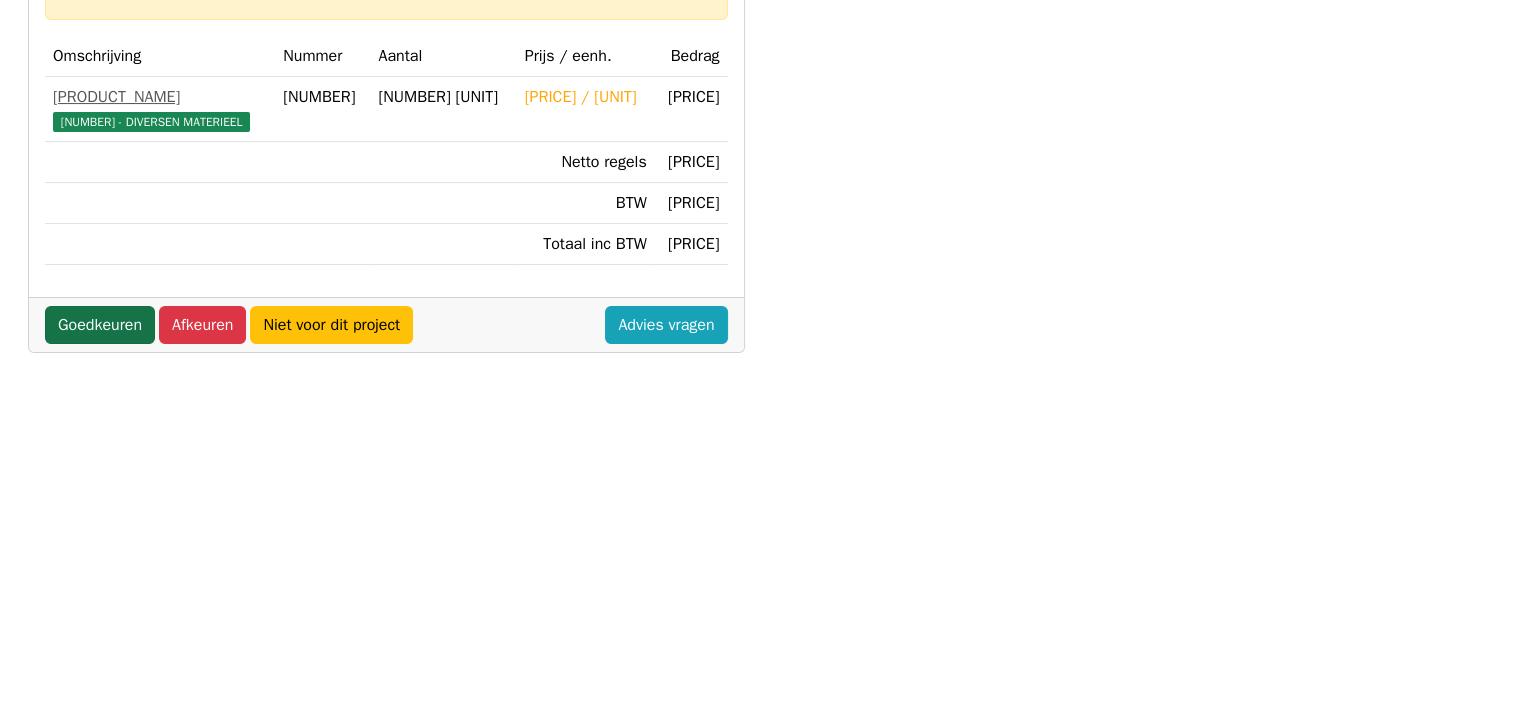click on "Goedkeuren" at bounding box center (100, 373) 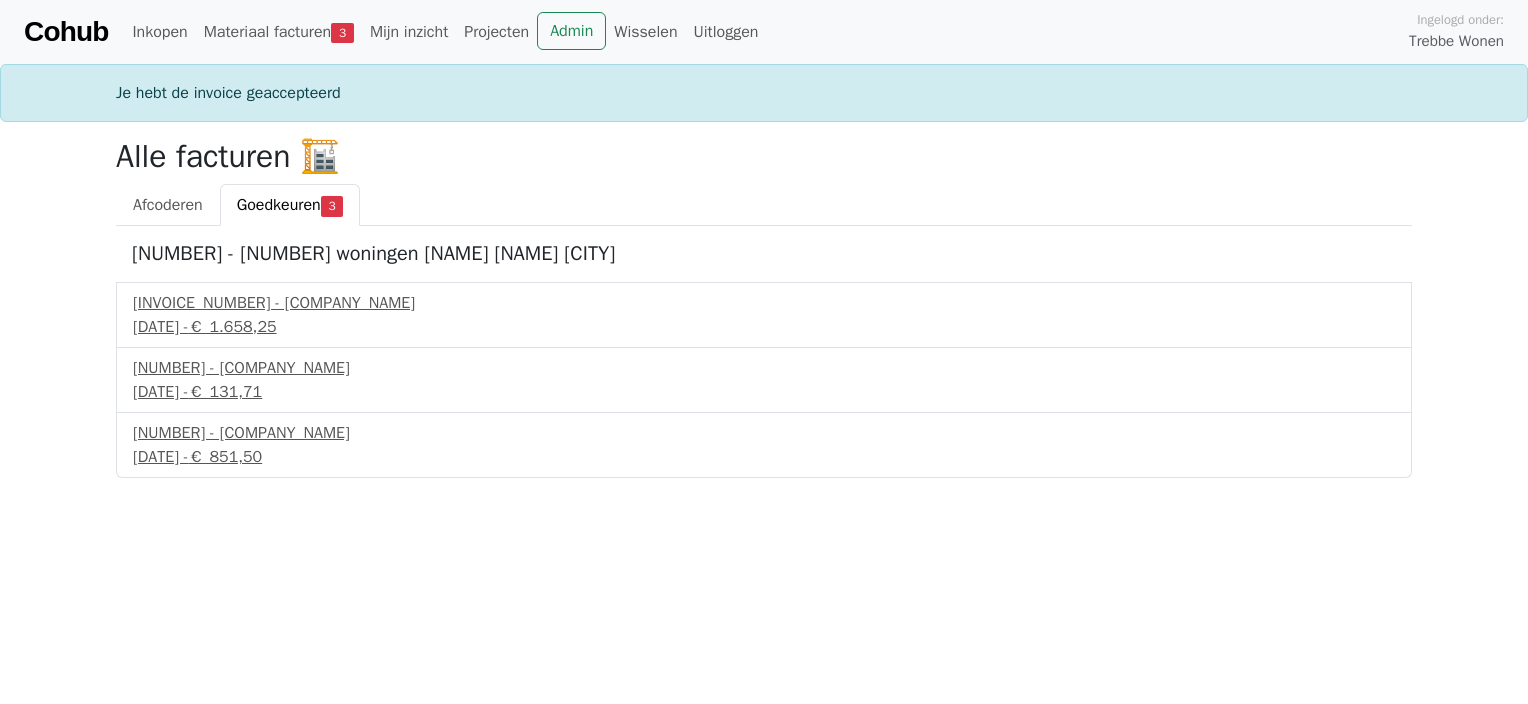 scroll, scrollTop: 0, scrollLeft: 0, axis: both 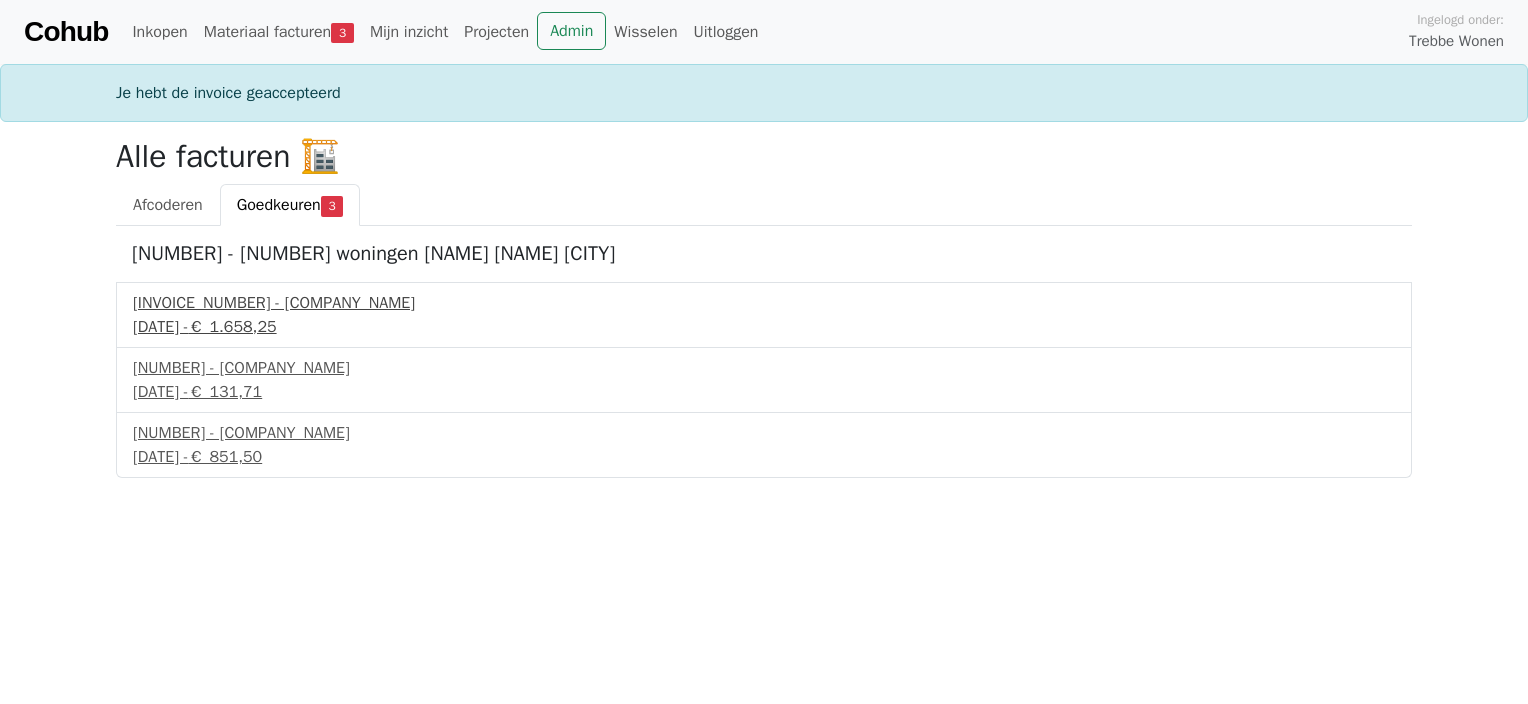 click on "[DATE] -  [PRICE]" at bounding box center (764, 327) 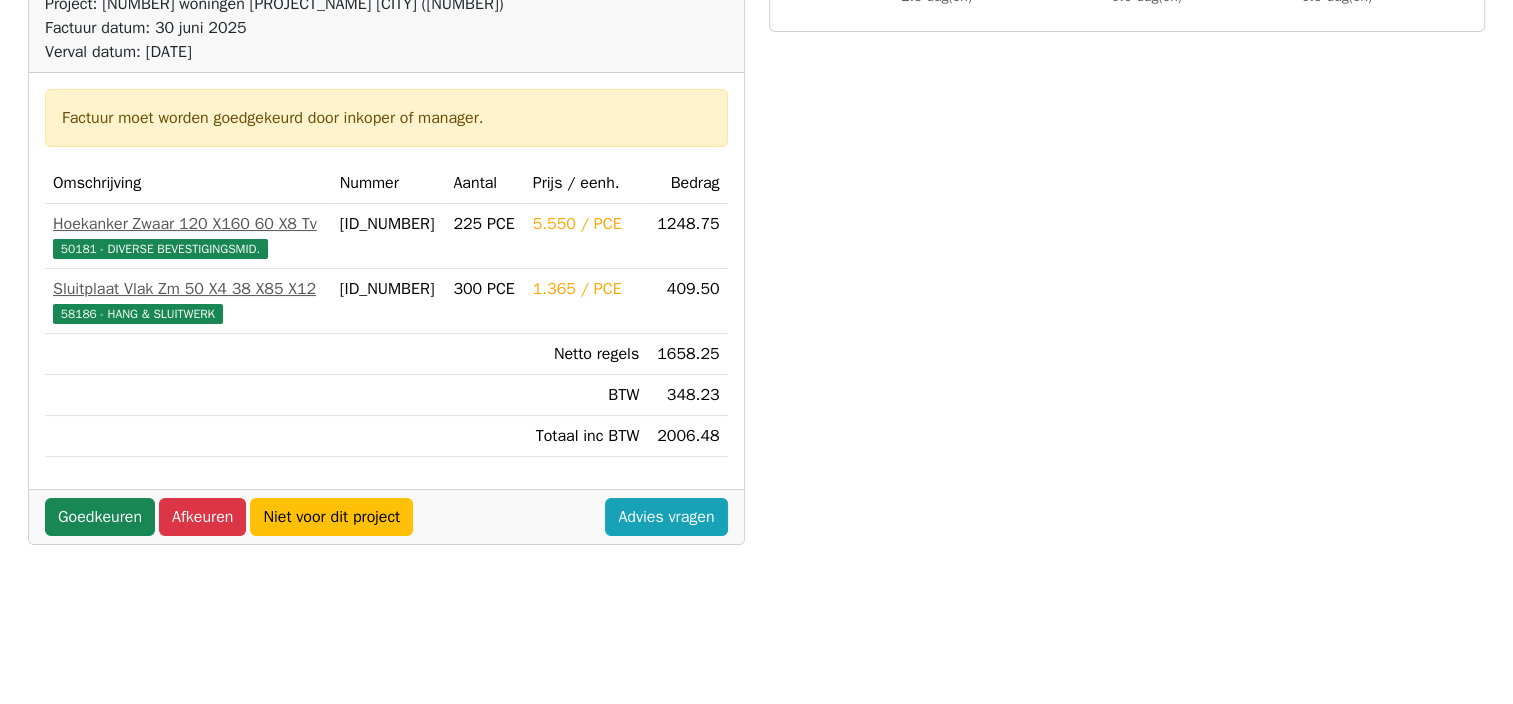scroll, scrollTop: 400, scrollLeft: 0, axis: vertical 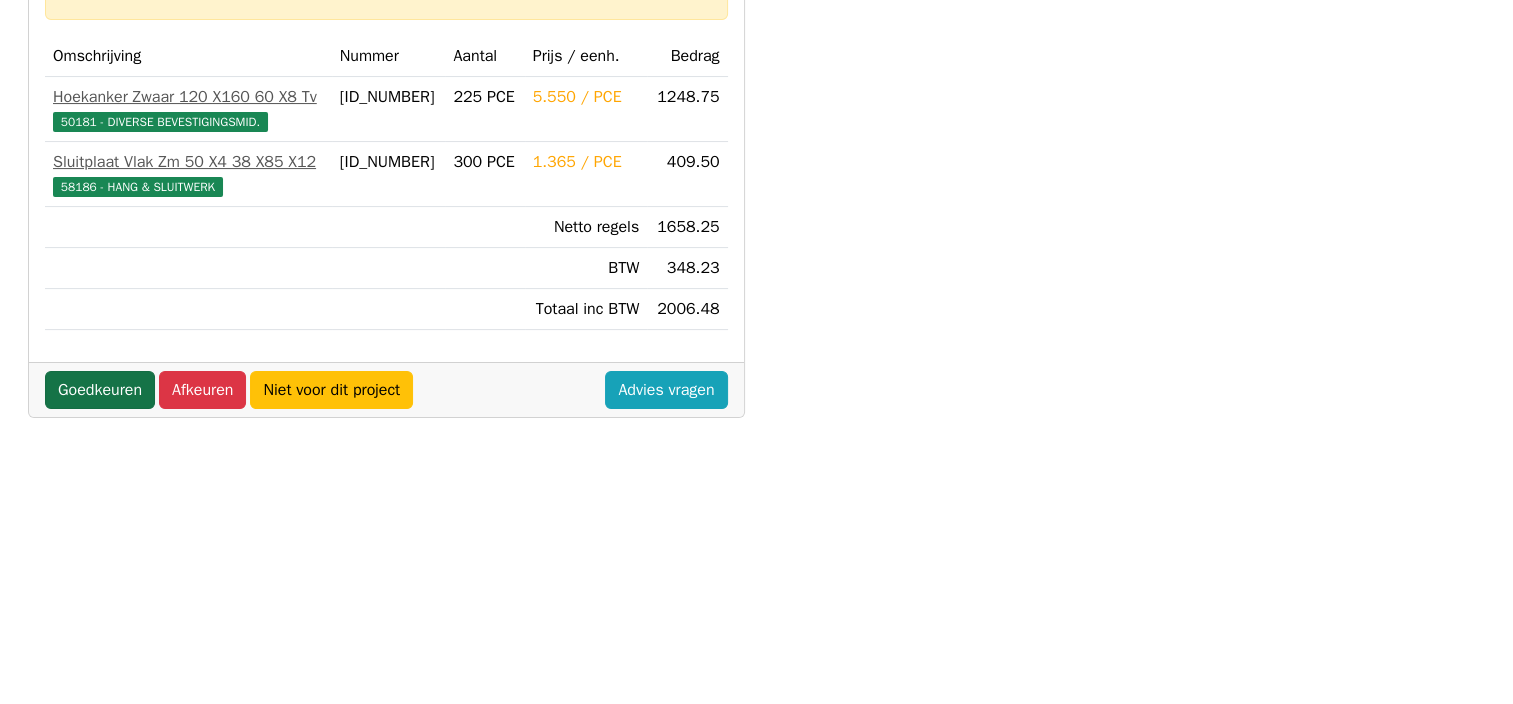 click on "Goedkeuren" at bounding box center [100, 390] 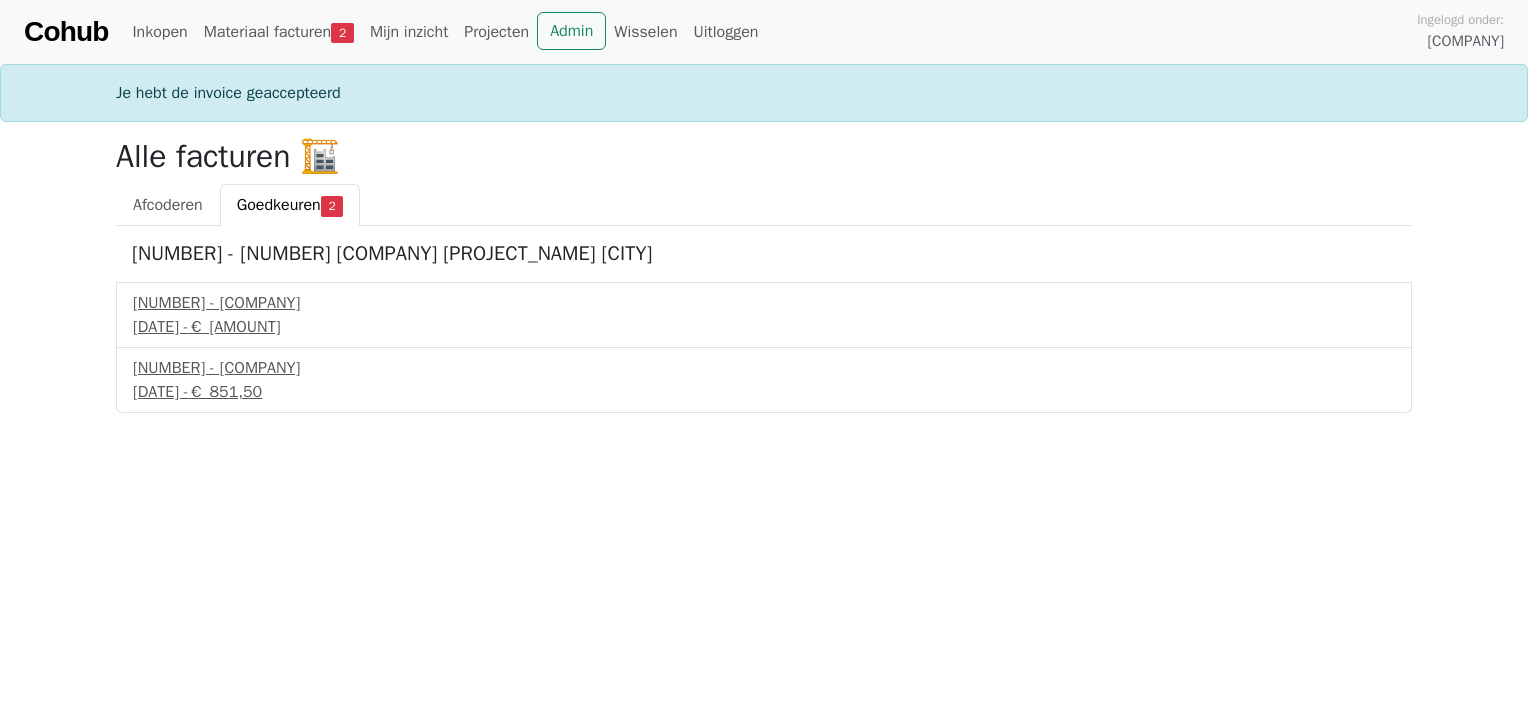 scroll, scrollTop: 0, scrollLeft: 0, axis: both 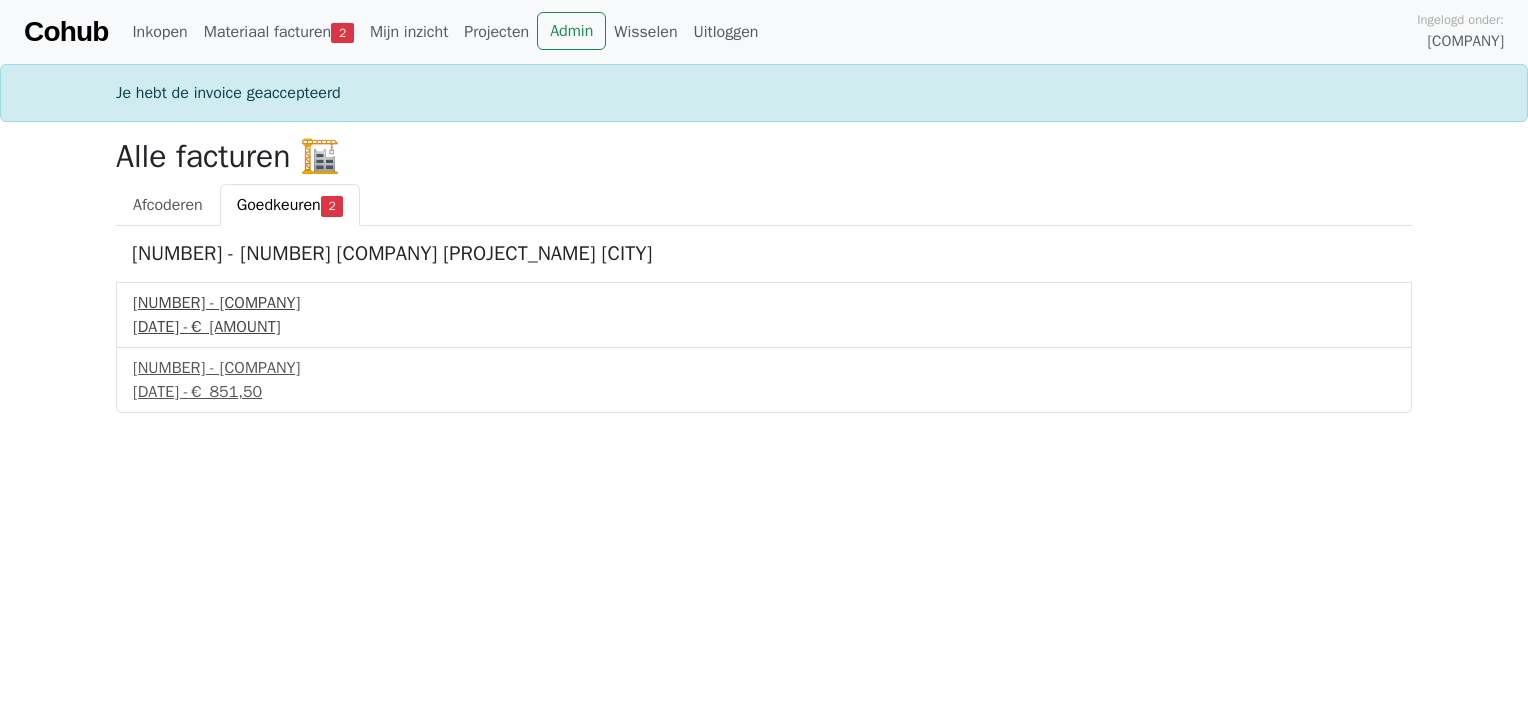 click on "1 juli 2025 -  € 131,71" at bounding box center (764, 327) 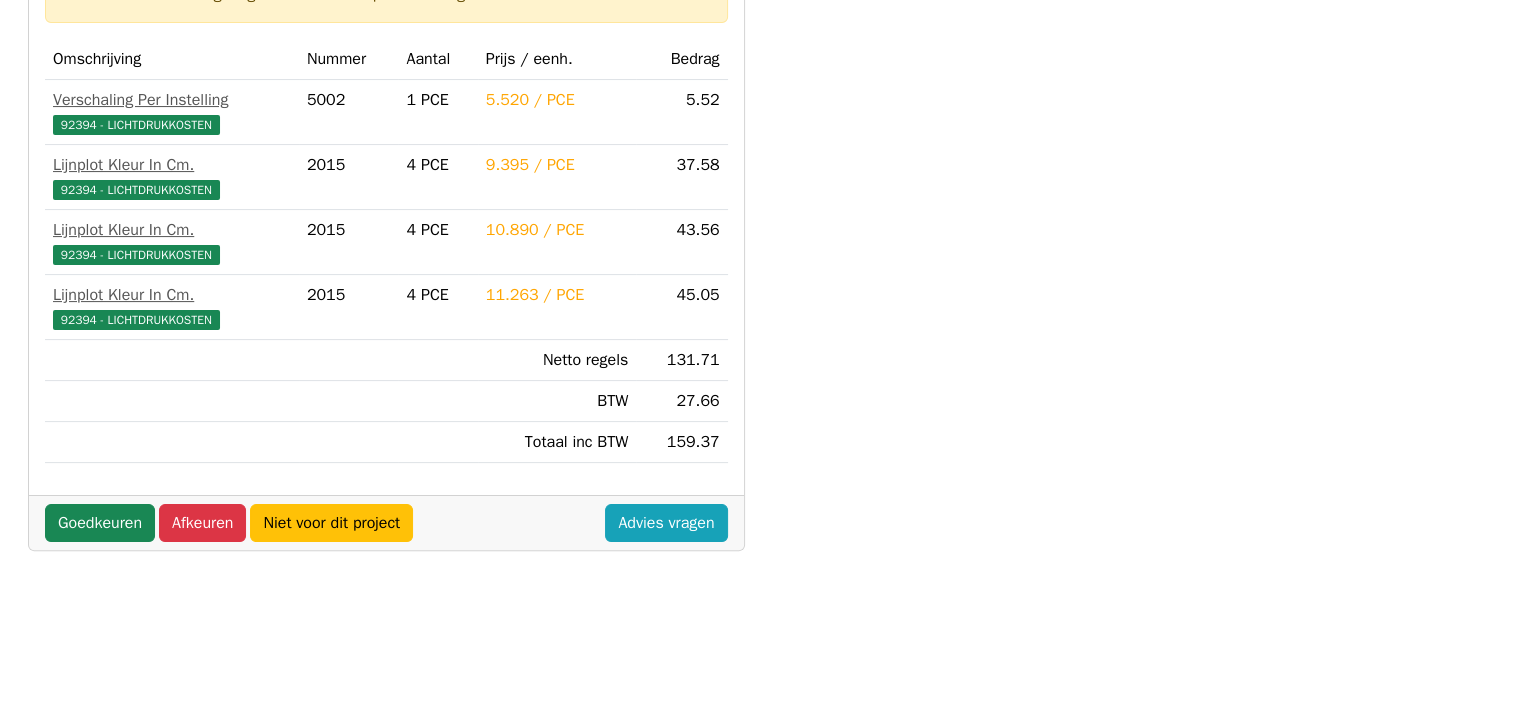 scroll, scrollTop: 400, scrollLeft: 0, axis: vertical 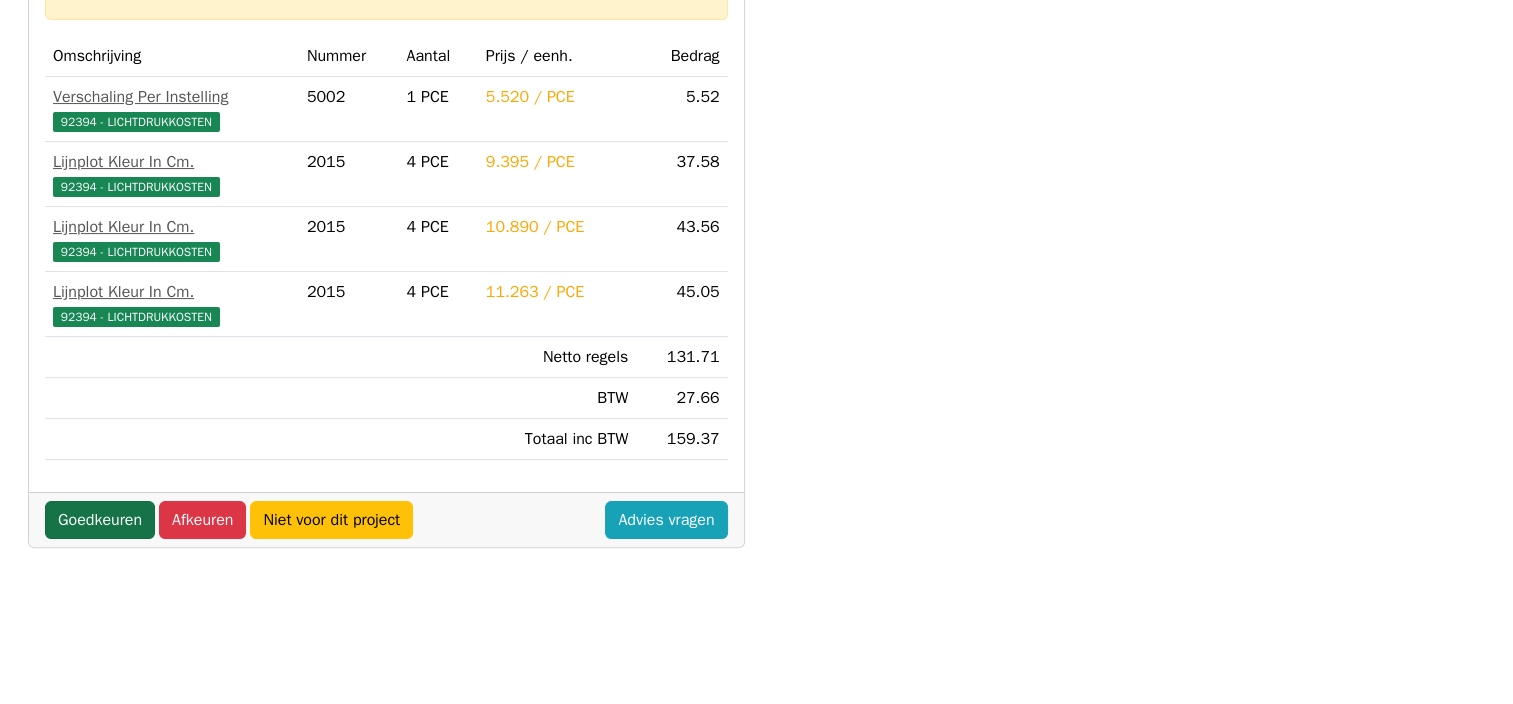 click on "Goedkeuren" at bounding box center (100, 520) 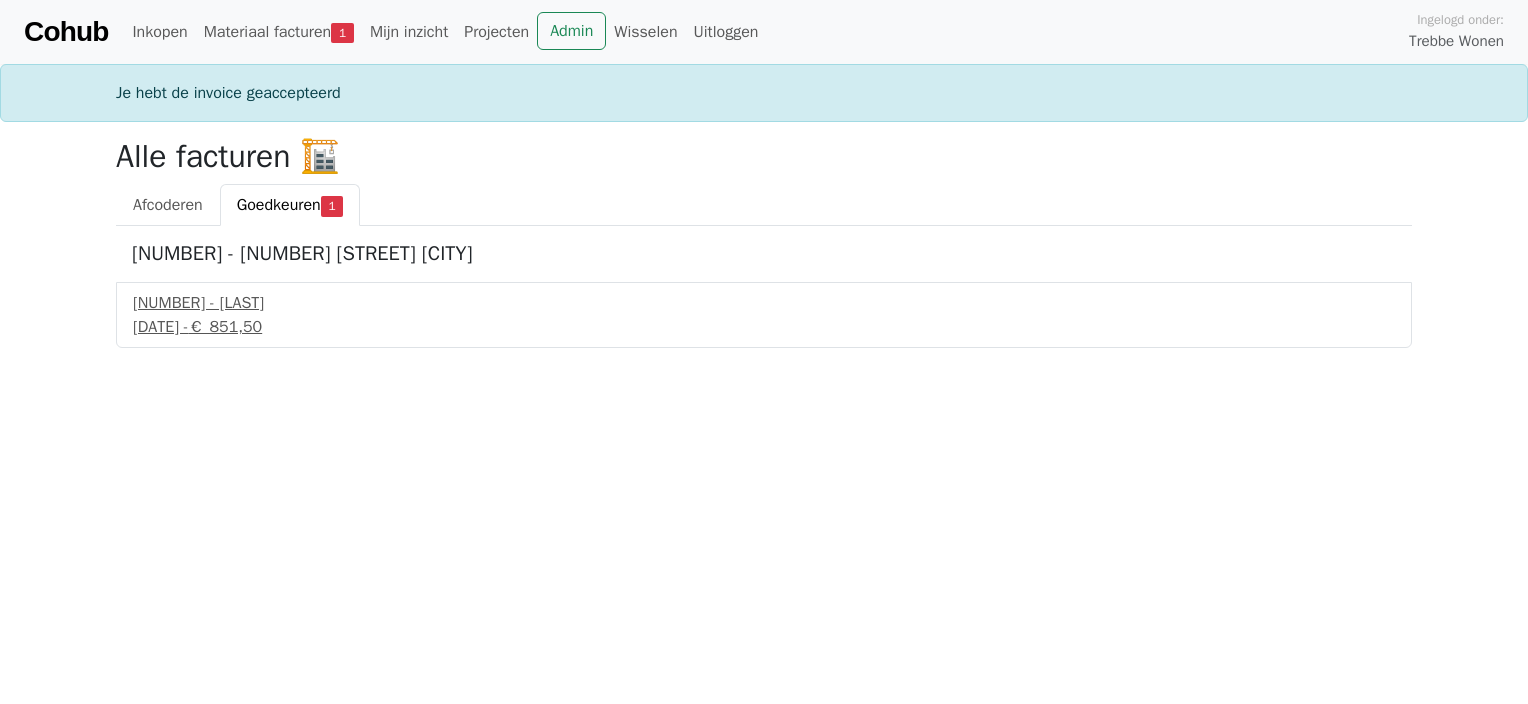 scroll, scrollTop: 0, scrollLeft: 0, axis: both 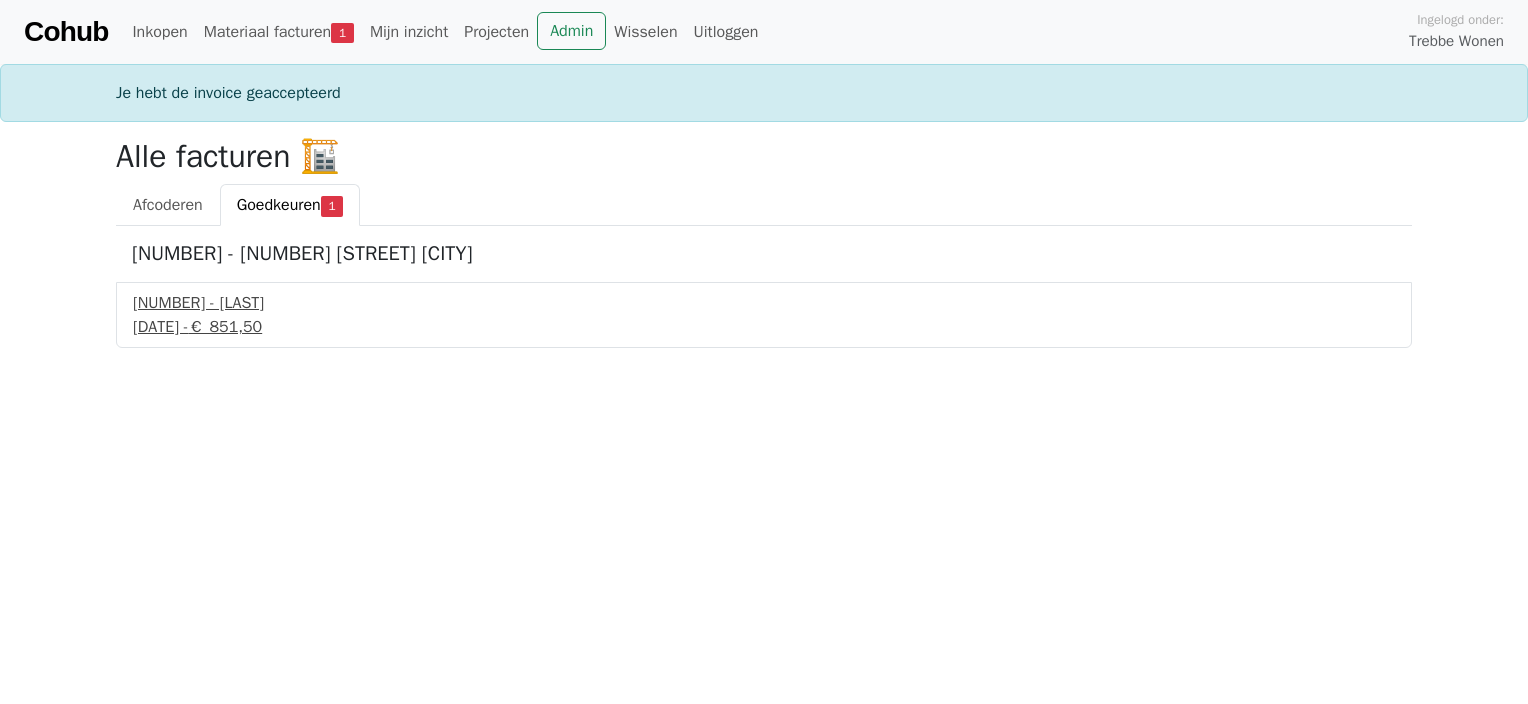 click on "[NUMBER] - [NAME]" at bounding box center [764, 303] 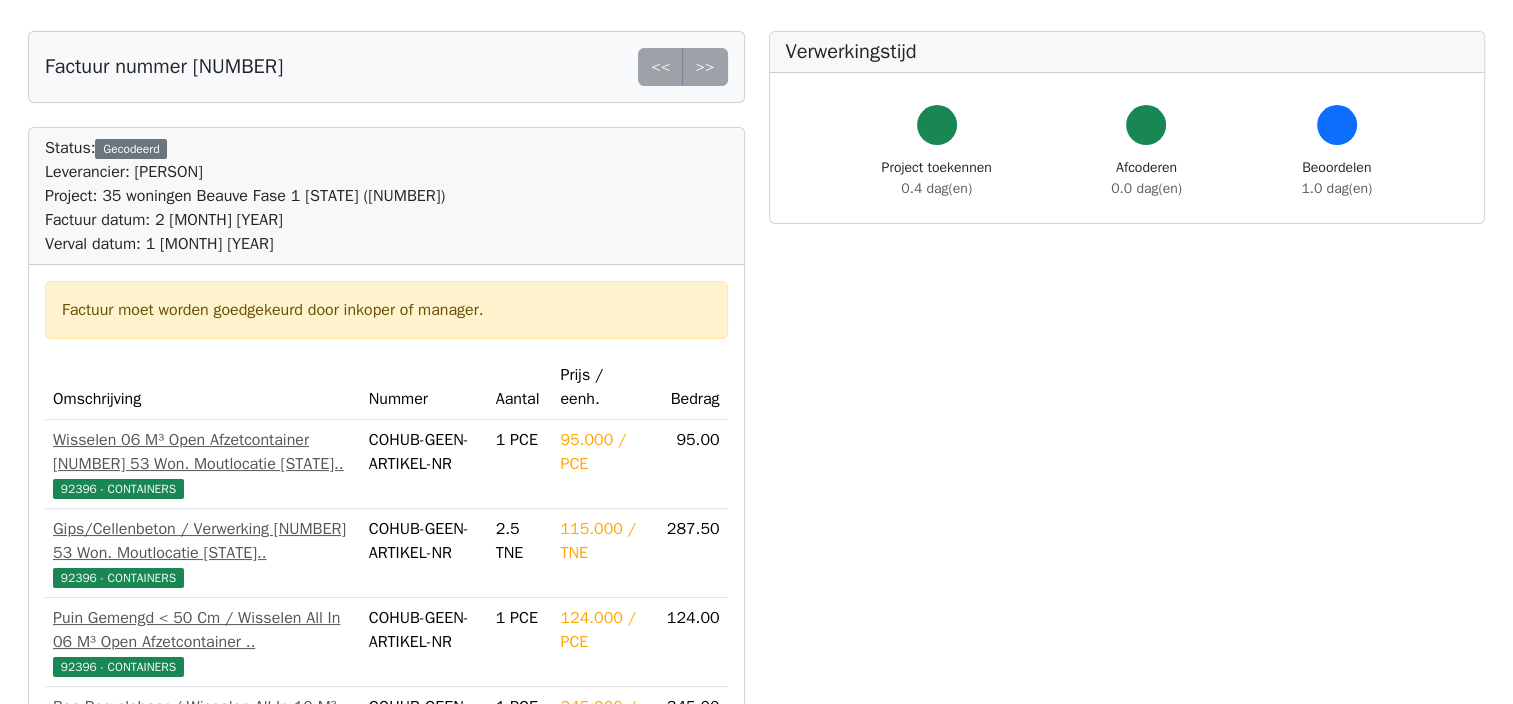 scroll, scrollTop: 400, scrollLeft: 0, axis: vertical 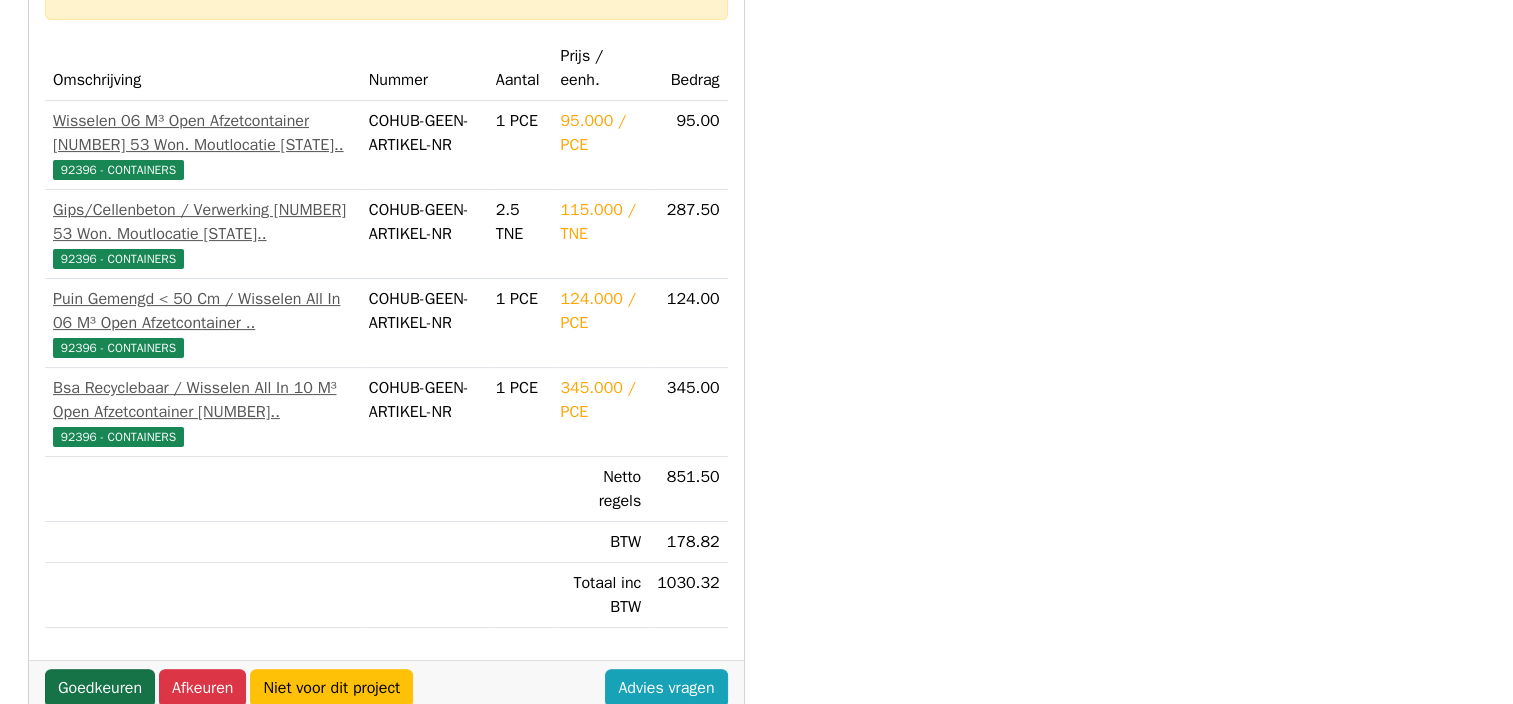 click on "Goedkeuren" at bounding box center [100, 688] 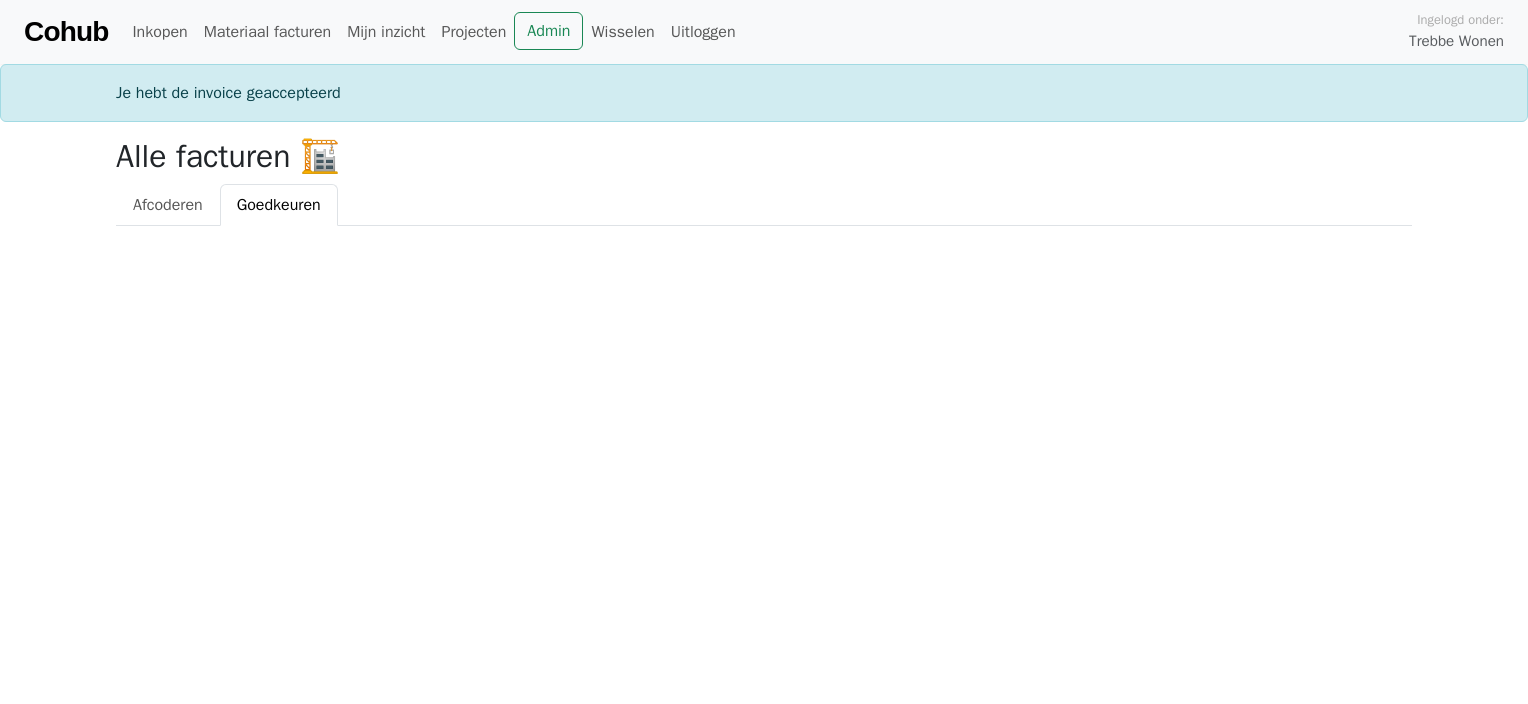 scroll, scrollTop: 0, scrollLeft: 0, axis: both 